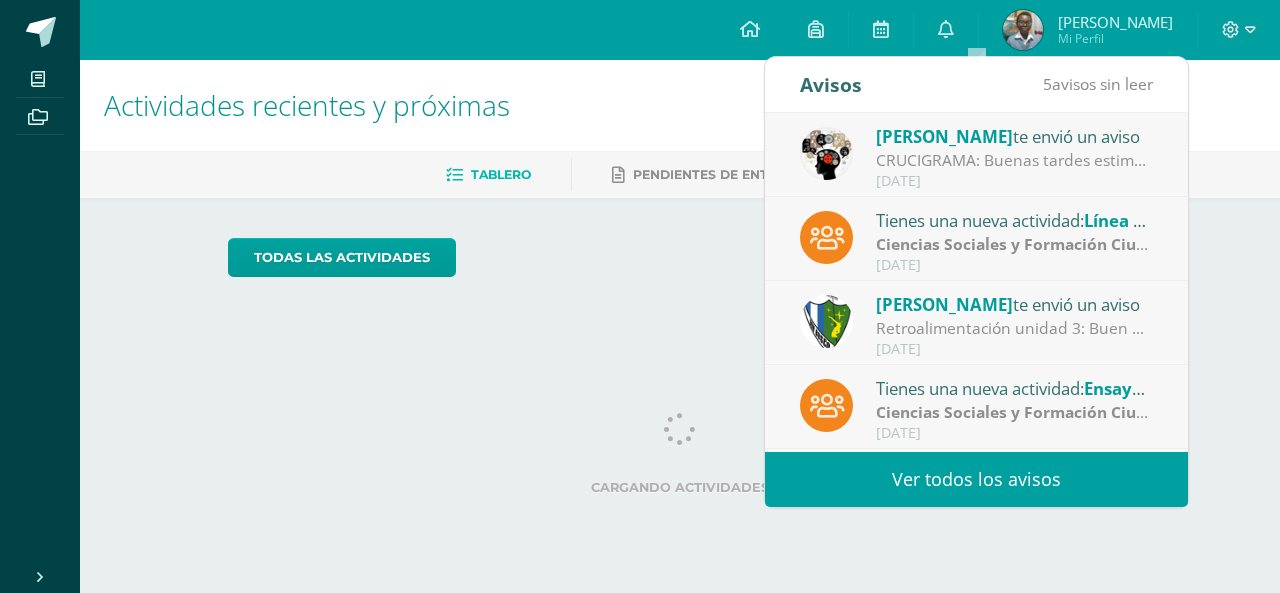 scroll, scrollTop: 0, scrollLeft: 0, axis: both 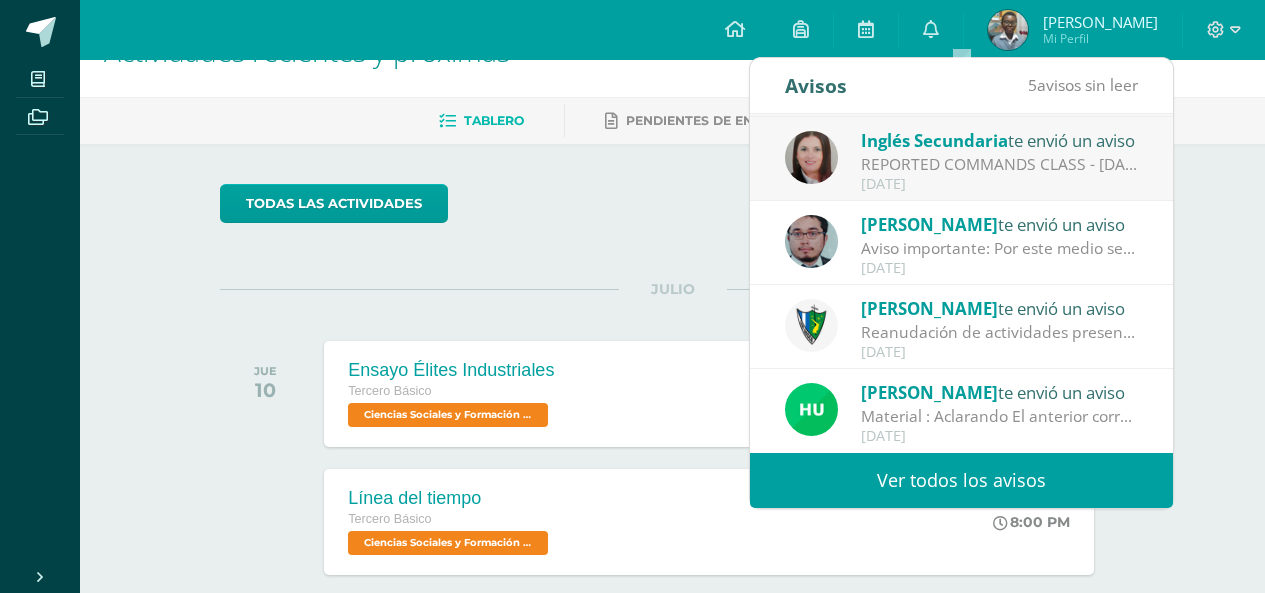 click on "Aviso importante:
Por este medio se les informa que las mandalas las entregaran de forma Virtual por [PERSON_NAME],
En PDF con su nombre deben verse las dos pintadas con los criterios que se describieron en clase
Tienen hasta el [DATE] a las 8 pm para entregarlas
Saludos" at bounding box center (1000, 248) 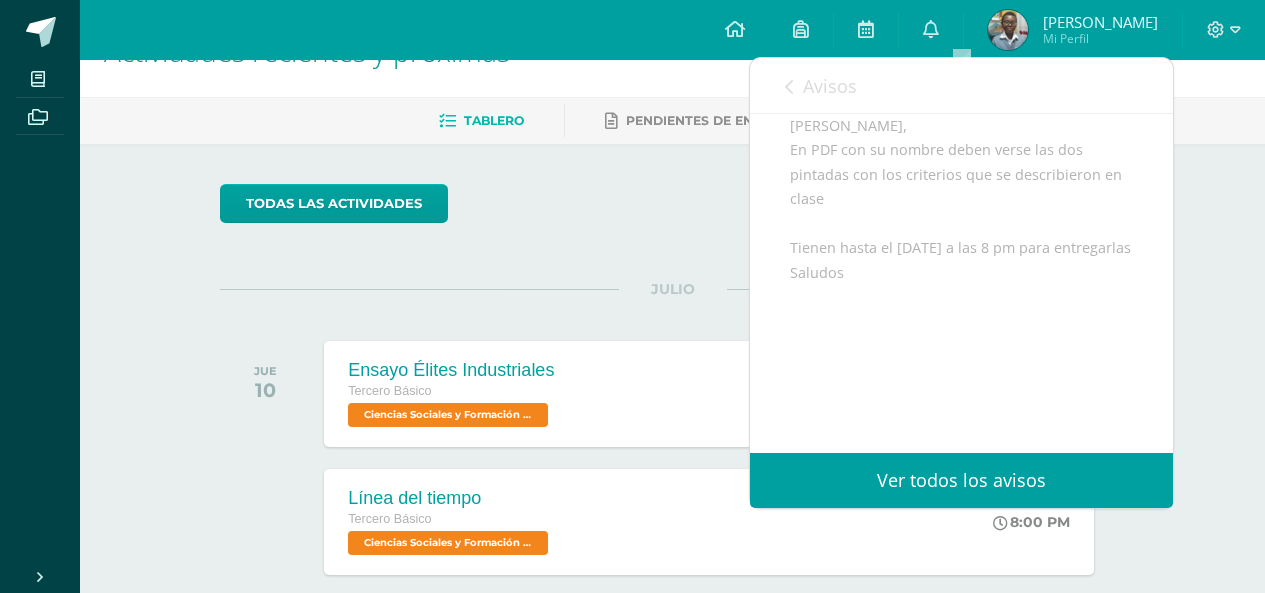 scroll, scrollTop: 299, scrollLeft: 0, axis: vertical 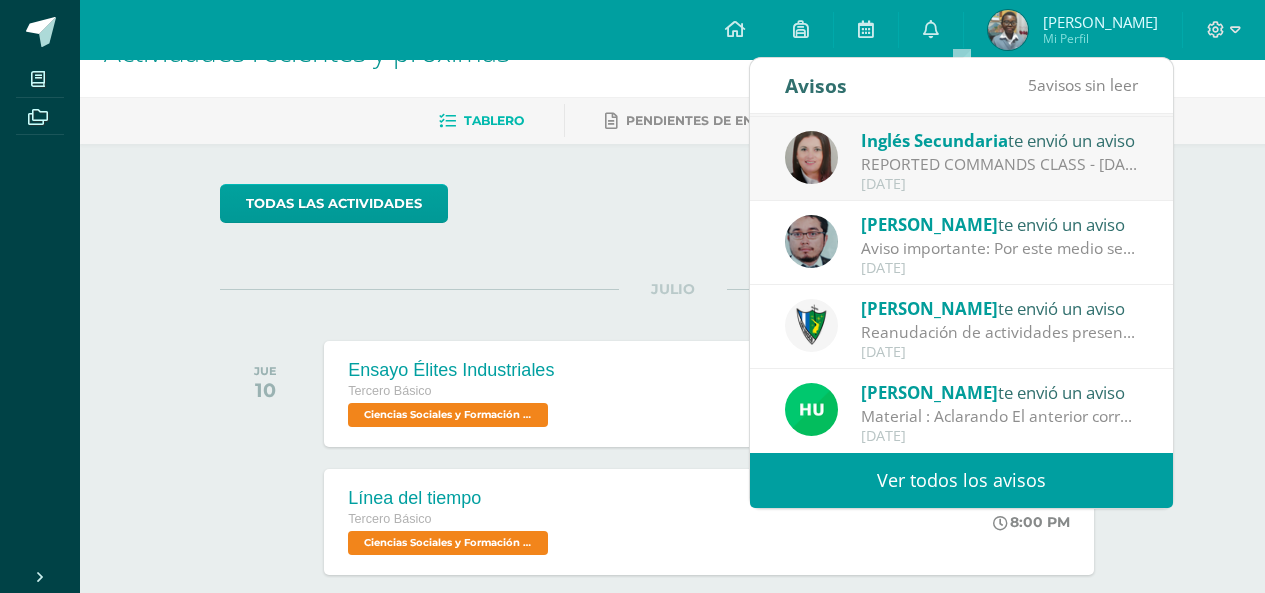 click on "REPORTED COMMANDS CLASS - [DATE]:
Good morning dear students,
I am sending you the reported commands ppt.
If you have any problems, please let me know!
Best regards,
[PERSON_NAME]
[EMAIL_ADDRESS][DOMAIN_NAME]" at bounding box center [1000, 164] 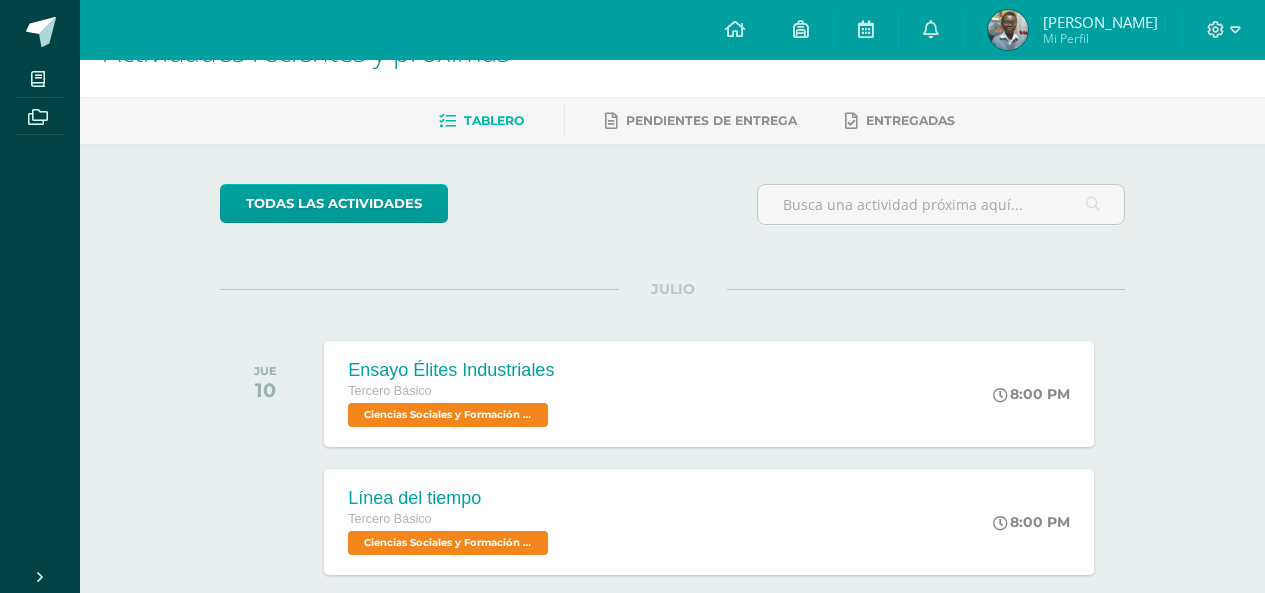 drag, startPoint x: 1174, startPoint y: 340, endPoint x: 1162, endPoint y: 406, distance: 67.08204 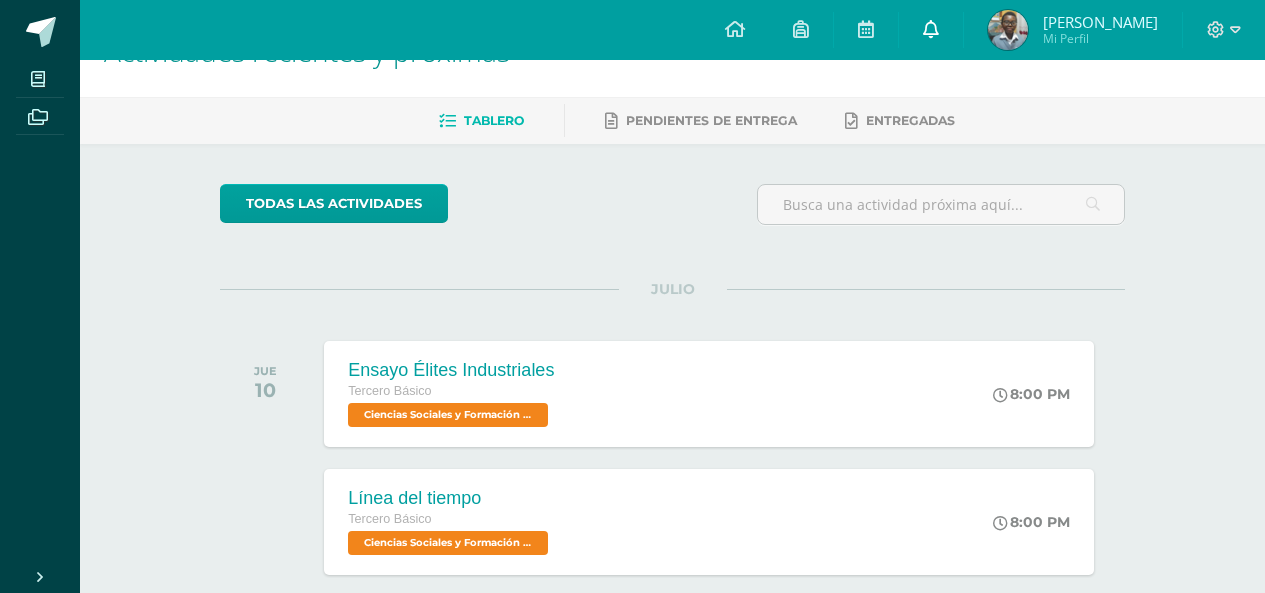 click on "0" at bounding box center [931, 30] 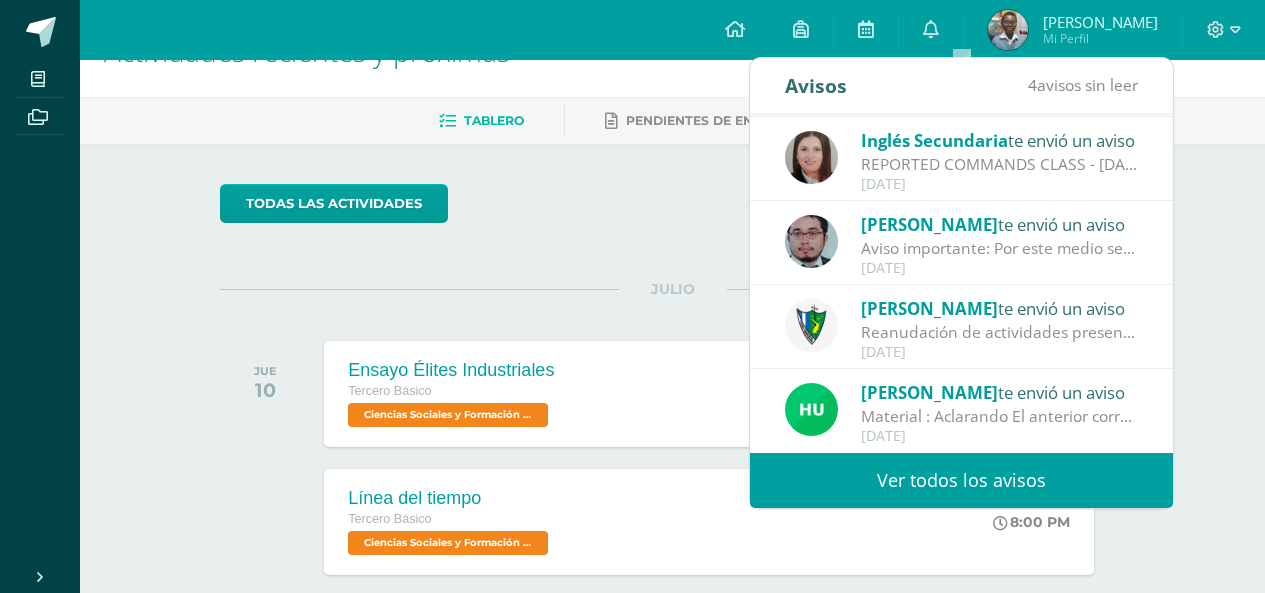 click on "Oscar Paz  te envió un aviso
Aviso importante:
Por este medio se les informa que las mandalas las entregaran de forma Virtual por Edoo,
En PDF con su nombre deben verse las dos pintadas con los criterios que se describieron en clase
Tienen hasta el viernes a las 8 pm para entregarlas
Saludos
Julio 09" at bounding box center [961, 243] 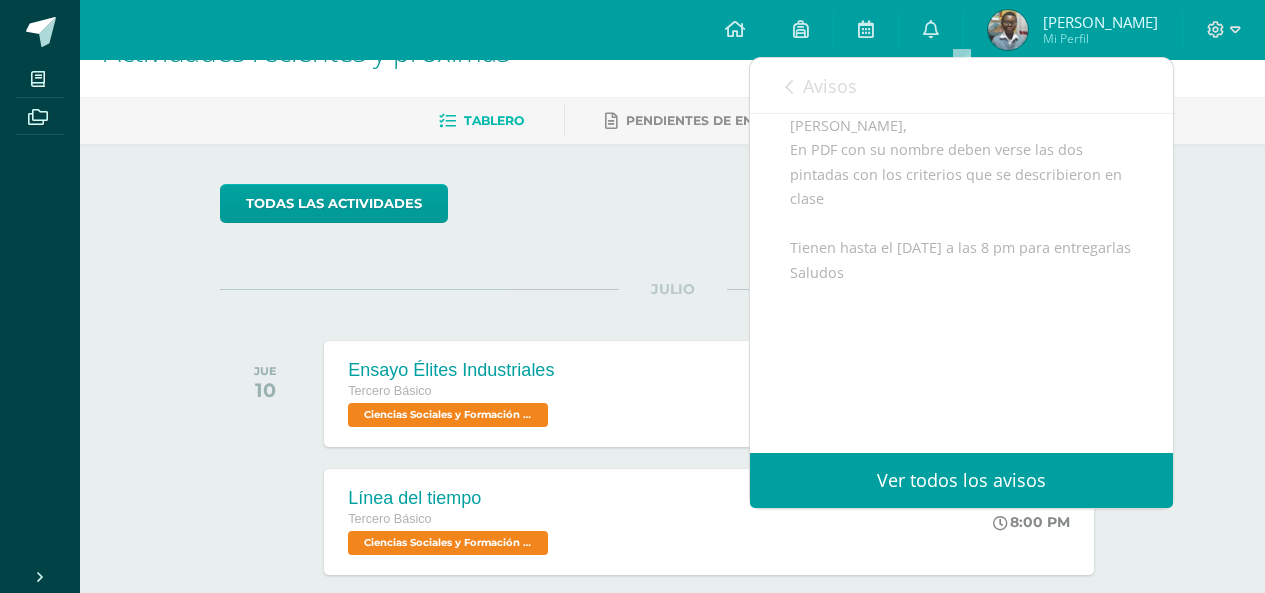 click on "Avisos" at bounding box center [821, 86] 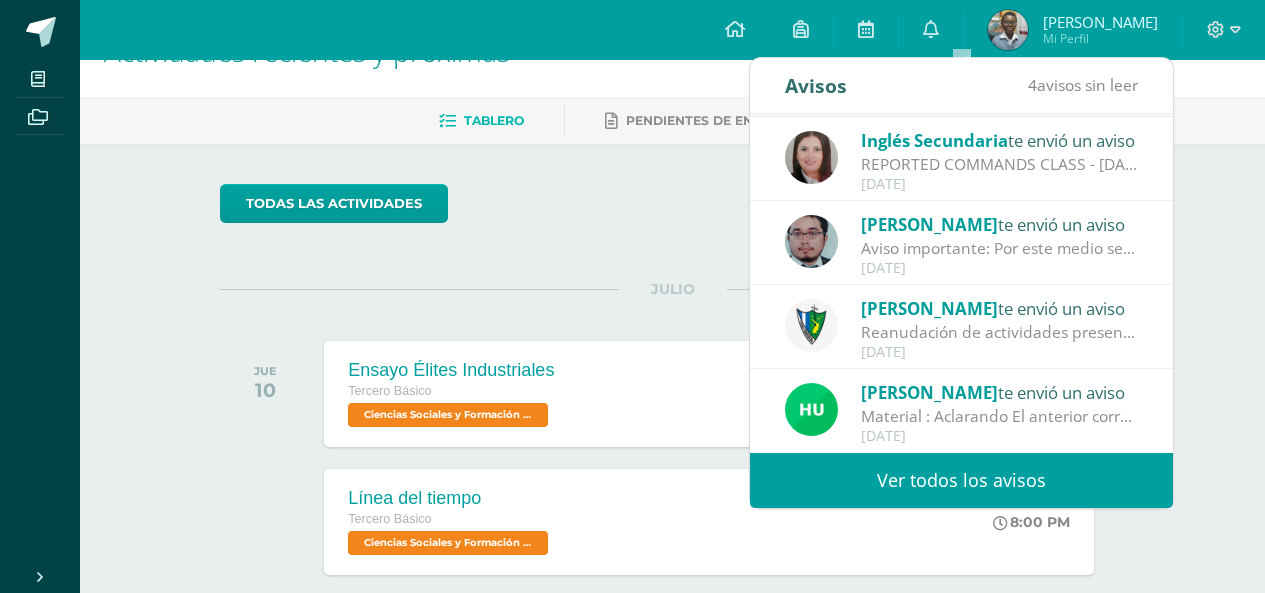 click on "REPORTED COMMANDS CLASS - [DATE]:
Good morning dear students,
I am sending you the reported commands ppt.
If you have any problems, please let me know!
Best regards,
[PERSON_NAME]
[EMAIL_ADDRESS][DOMAIN_NAME]" at bounding box center [1000, 164] 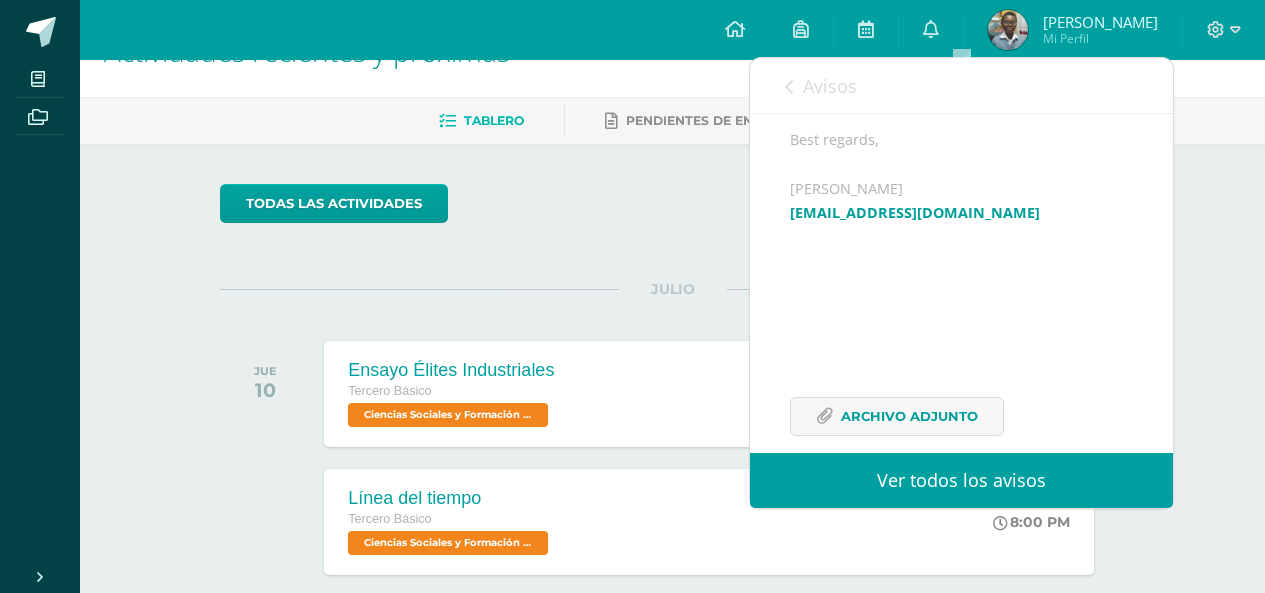 scroll, scrollTop: 387, scrollLeft: 0, axis: vertical 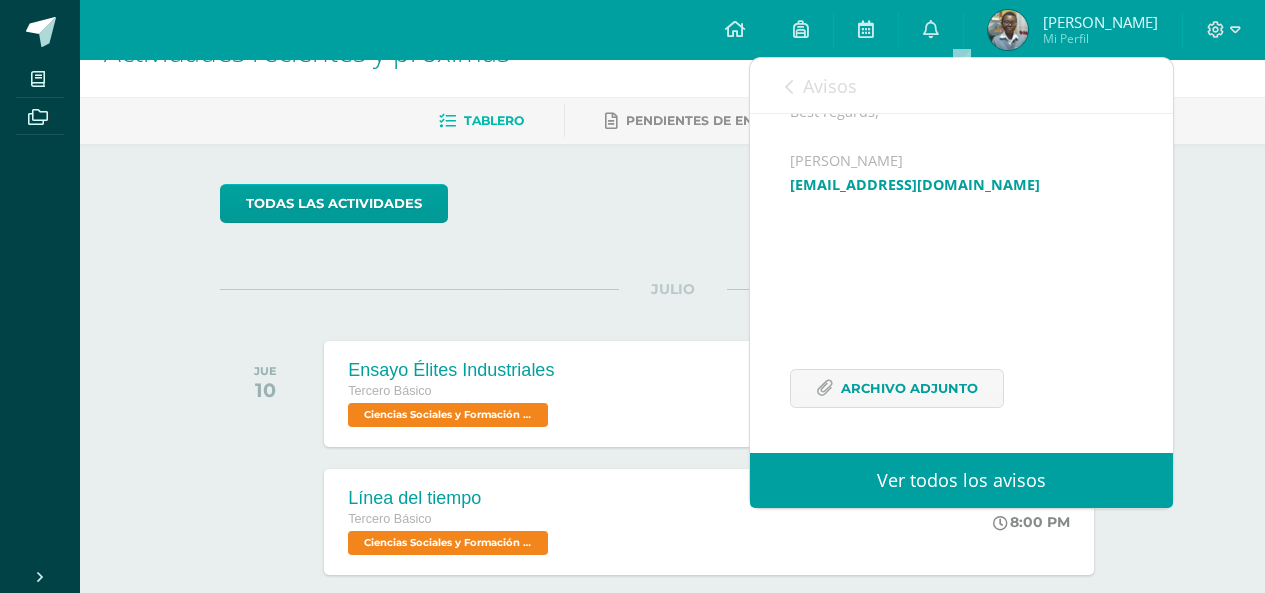 click on "Avisos" at bounding box center (821, 86) 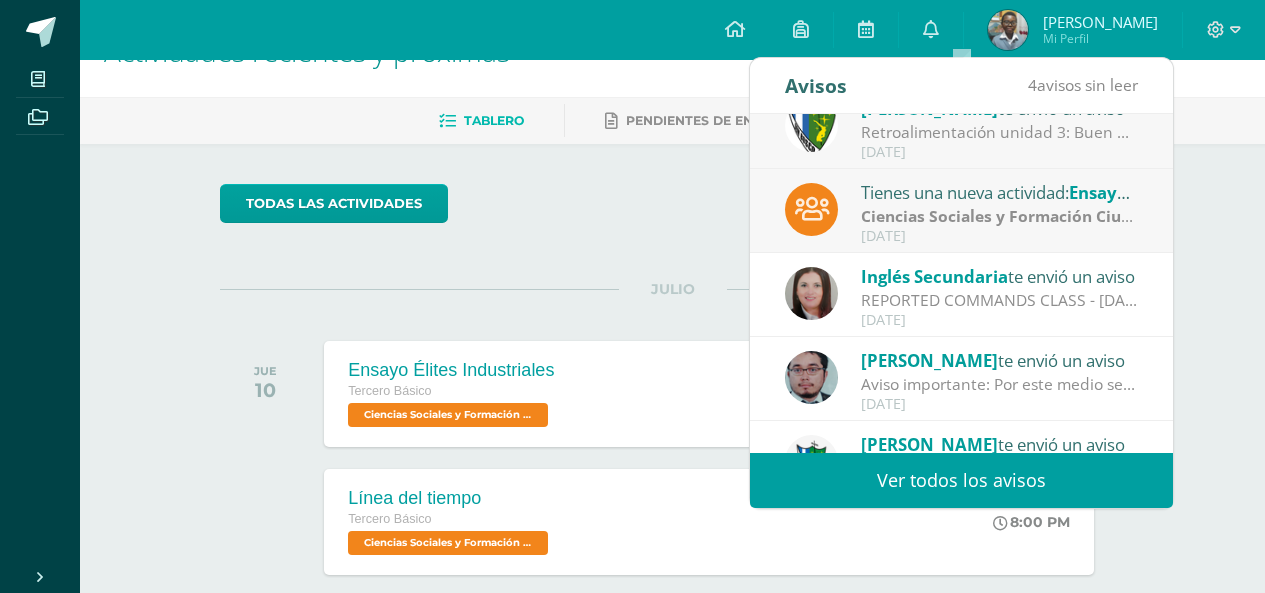 scroll, scrollTop: 173, scrollLeft: 0, axis: vertical 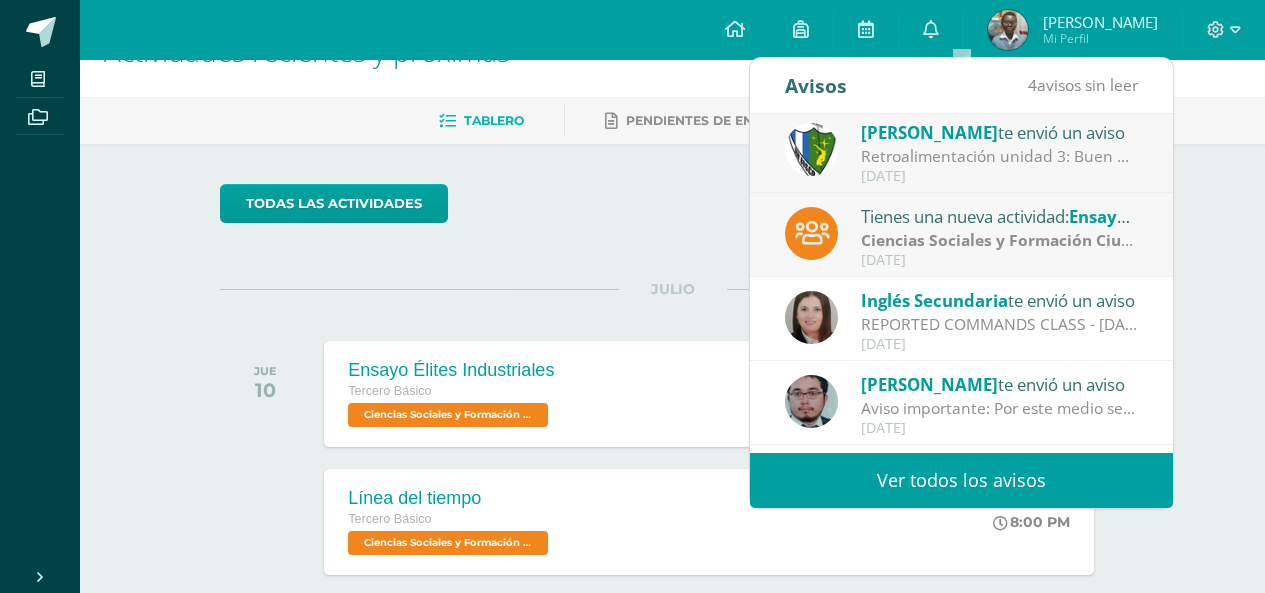 click on "[DATE]" at bounding box center [1000, 260] 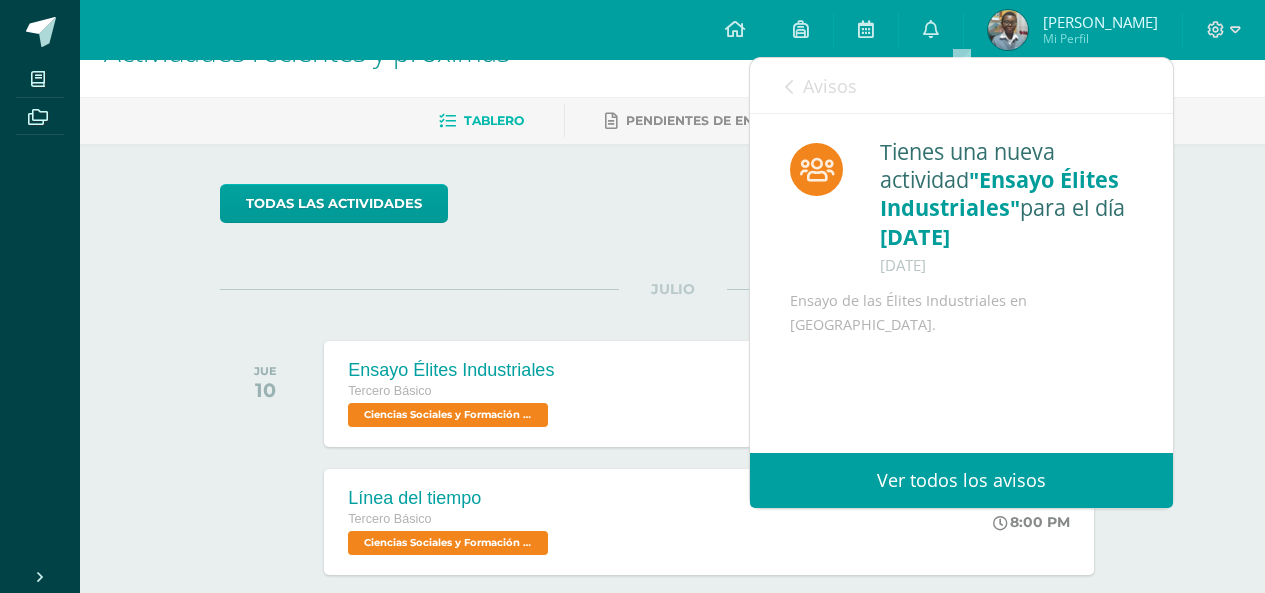 scroll, scrollTop: 0, scrollLeft: 0, axis: both 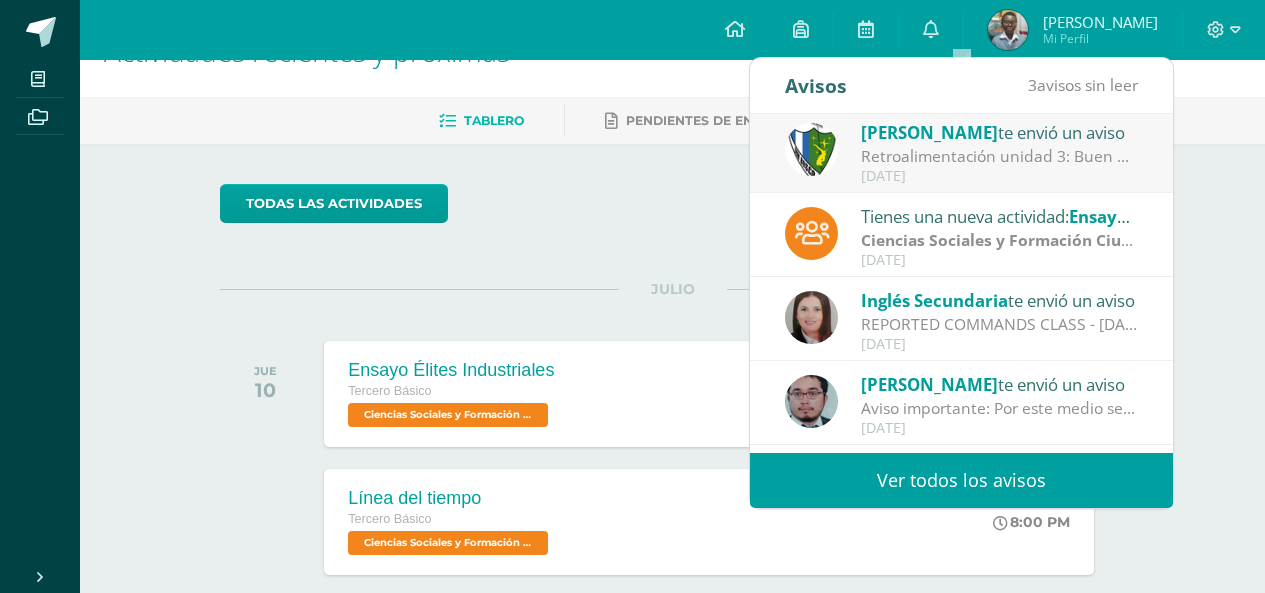 click on "[DATE]" at bounding box center [1000, 176] 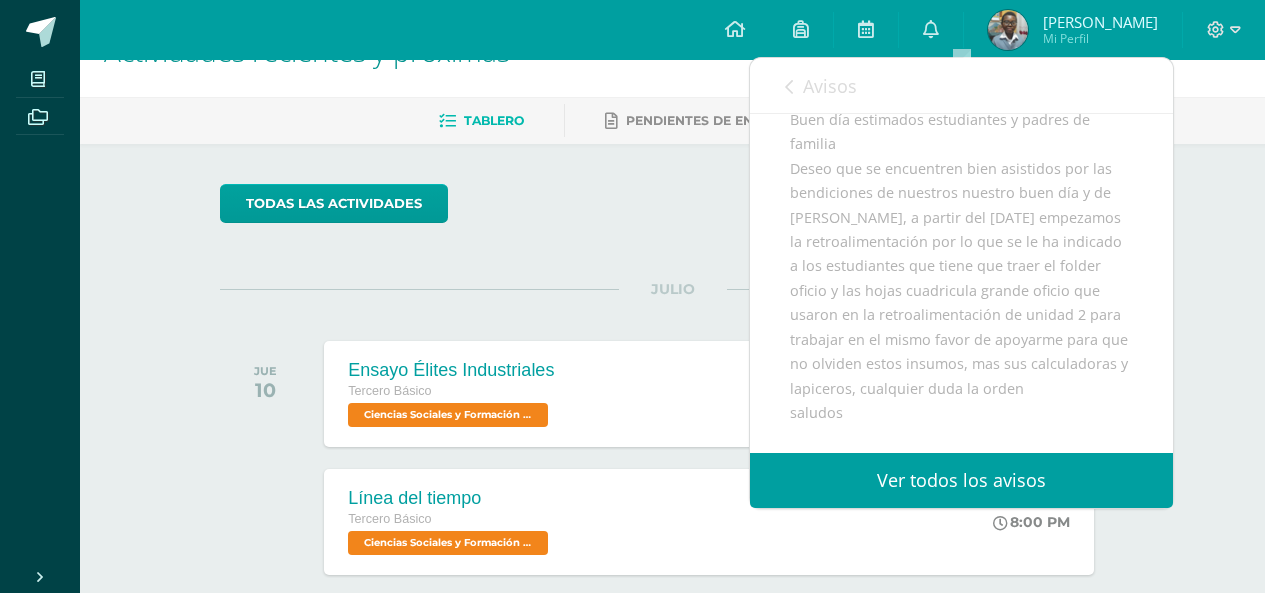 scroll, scrollTop: 195, scrollLeft: 0, axis: vertical 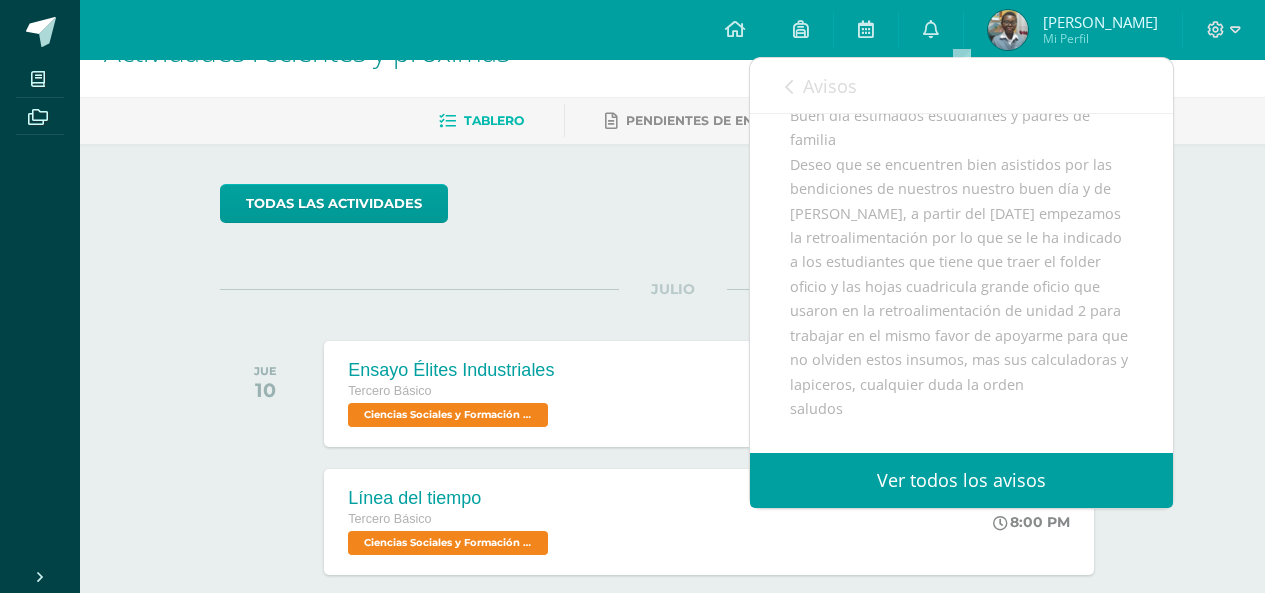 click on "Julio Quixtan
te envió un aviso: Retroalimentación unidad 3
Julio 10
Matemáticas Tercero Básico 'D'
Buen día estimados estudiantes y padres de familia Deseo que se encuentren bien asistidos por las bendiciones de nuestros nuestro buen día y de María Auxiliadora, a partir del lunes 14 julio 2025 empezamos la retroalimentación por lo que se le ha indicado a los estudiantes que tiene que traer el folder oficio y las hojas cuadricula grande oficio que usaron en la retroalimentación de unidad 2 para trabajar en el mismo favor de apoyarme para que no olviden estos insumos, mas sus calculadoras y lapiceros, cualquier duda  la orden saludos" at bounding box center (961, 254) 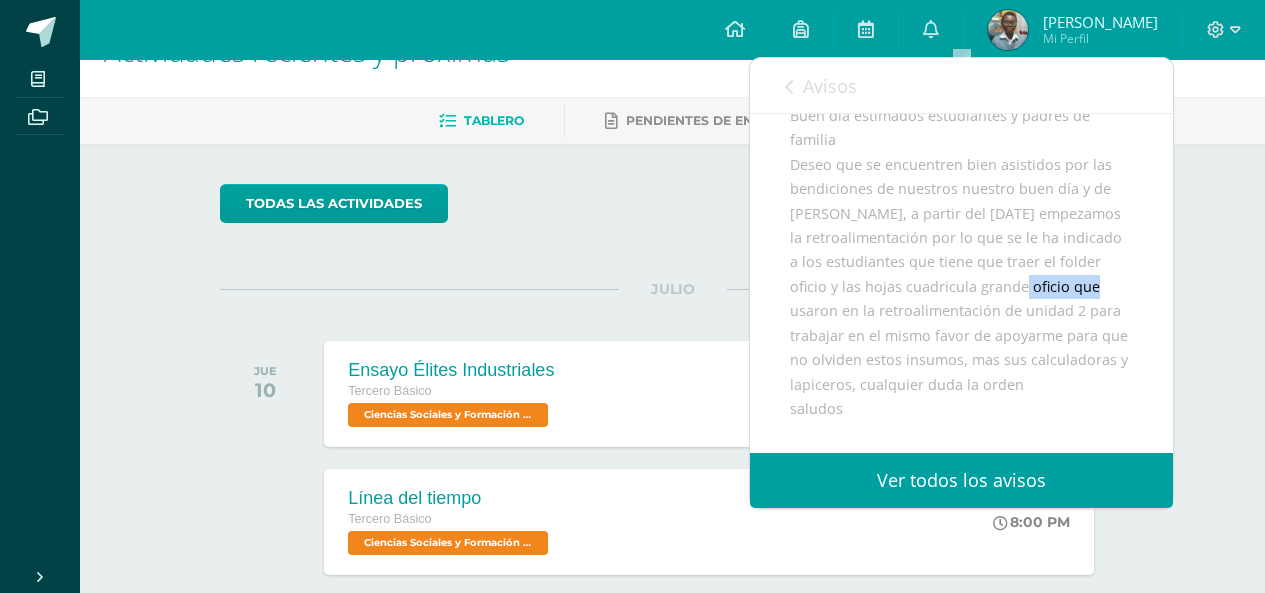 click on "Julio Quixtan
te envió un aviso: Retroalimentación unidad 3
Julio 10
Matemáticas Tercero Básico 'D'
Buen día estimados estudiantes y padres de familia Deseo que se encuentren bien asistidos por las bendiciones de nuestros nuestro buen día y de María Auxiliadora, a partir del lunes 14 julio 2025 empezamos la retroalimentación por lo que se le ha indicado a los estudiantes que tiene que traer el folder oficio y las hojas cuadricula grande oficio que usaron en la retroalimentación de unidad 2 para trabajar en el mismo favor de apoyarme para que no olviden estos insumos, mas sus calculadoras y lapiceros, cualquier duda  la orden saludos" at bounding box center [961, 254] 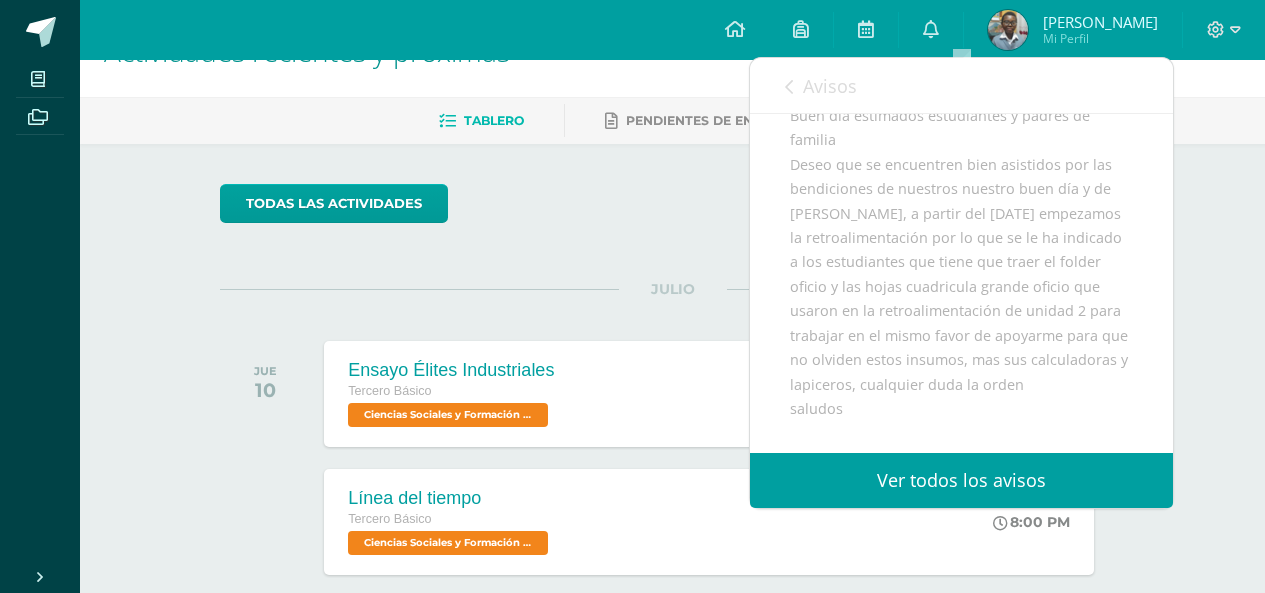 click on "Buen día estimados estudiantes y padres de familia Deseo que se encuentren bien asistidos por las bendiciones de nuestros nuestro buen día y de María Auxiliadora, a partir del lunes 14 julio 2025 empezamos la retroalimentación por lo que se le ha indicado a los estudiantes que tiene que traer el folder oficio y las hojas cuadricula grande oficio que usaron en la retroalimentación de unidad 2 para trabajar en el mismo favor de apoyarme para que no olviden estos insumos, mas sus calculadoras y lapiceros, cualquier duda  la orden saludos" at bounding box center [961, 336] 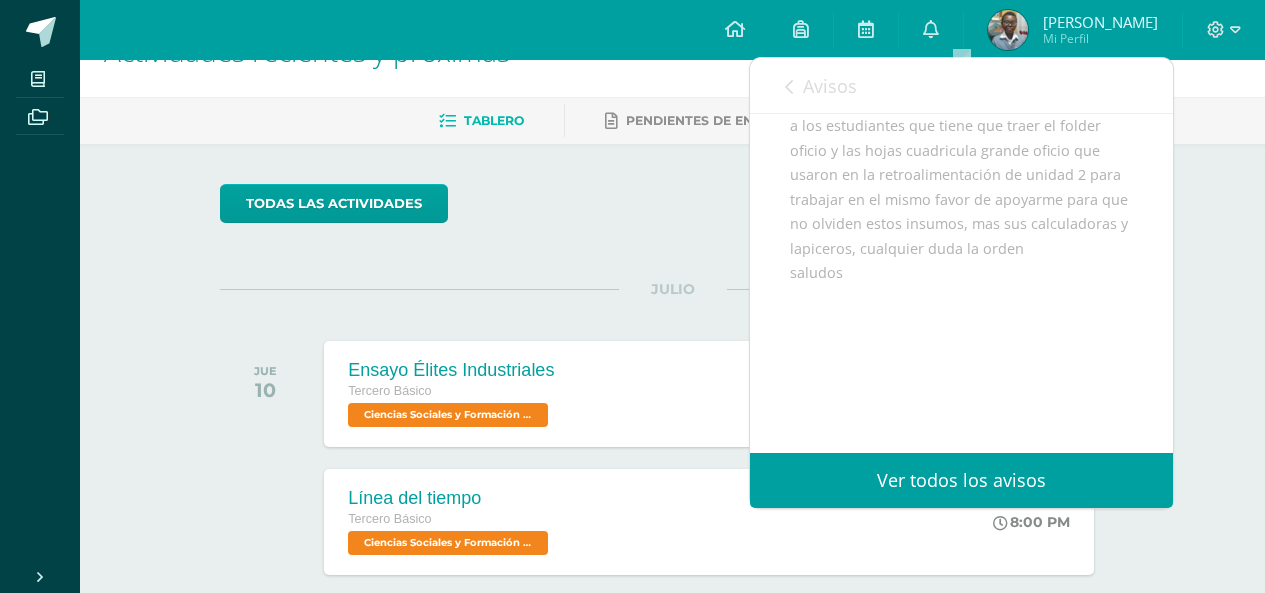 scroll, scrollTop: 404, scrollLeft: 0, axis: vertical 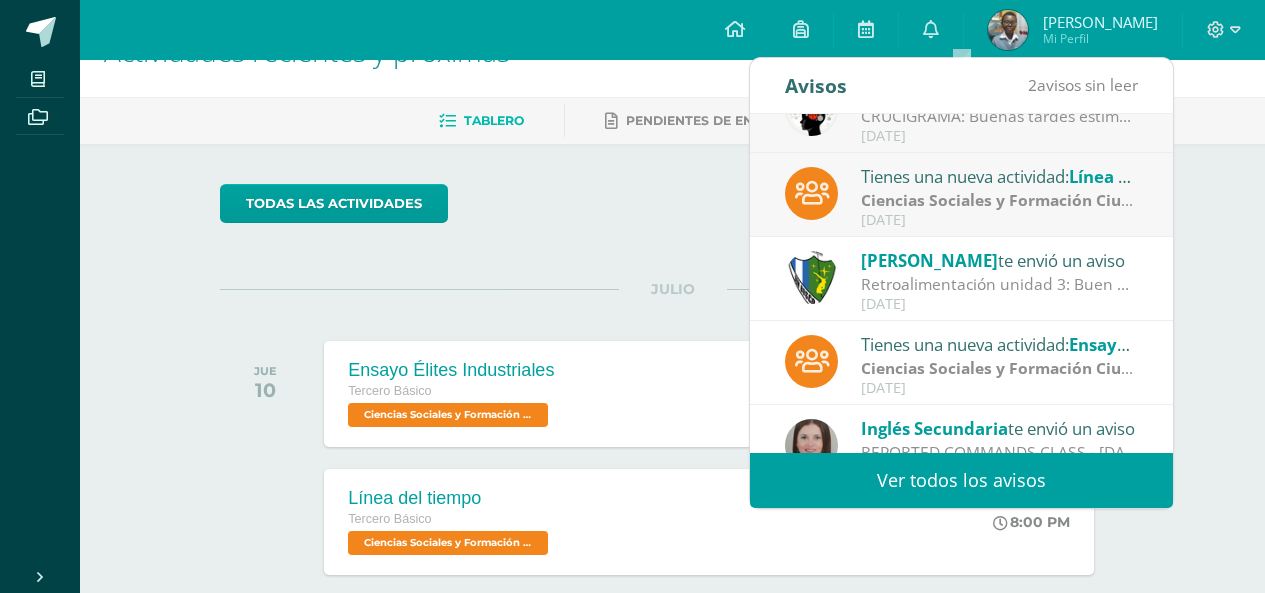 click on "Ciencias Sociales y Formación Ciudadana e Interculturalidad" at bounding box center [1094, 200] 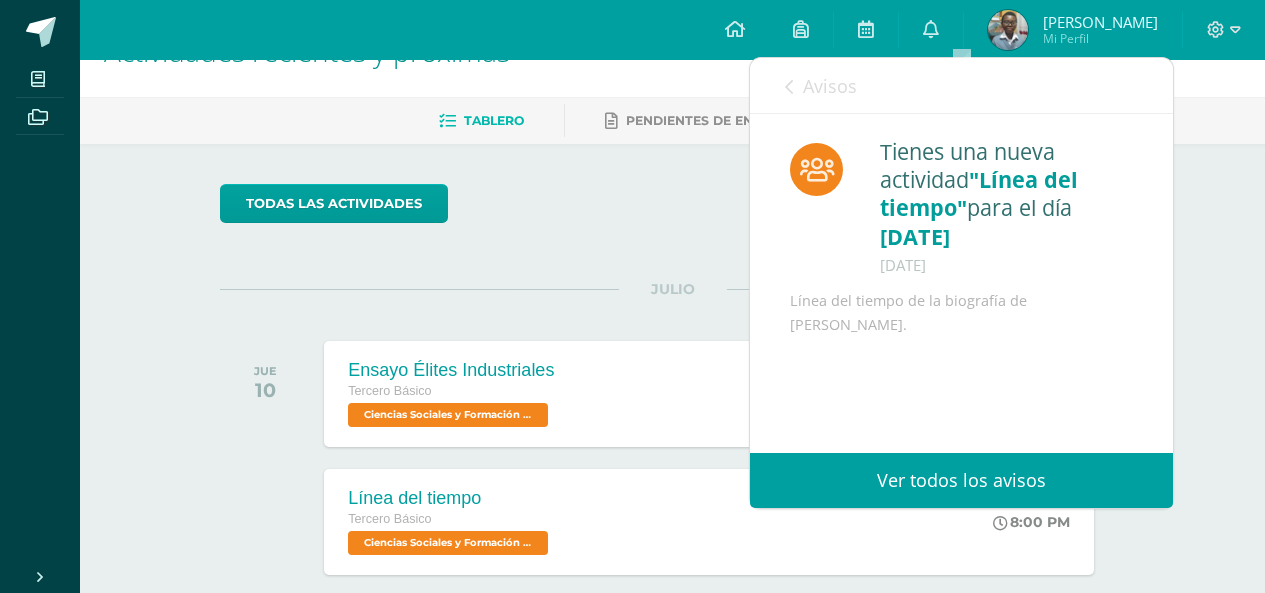 click on "Avisos" at bounding box center (830, 86) 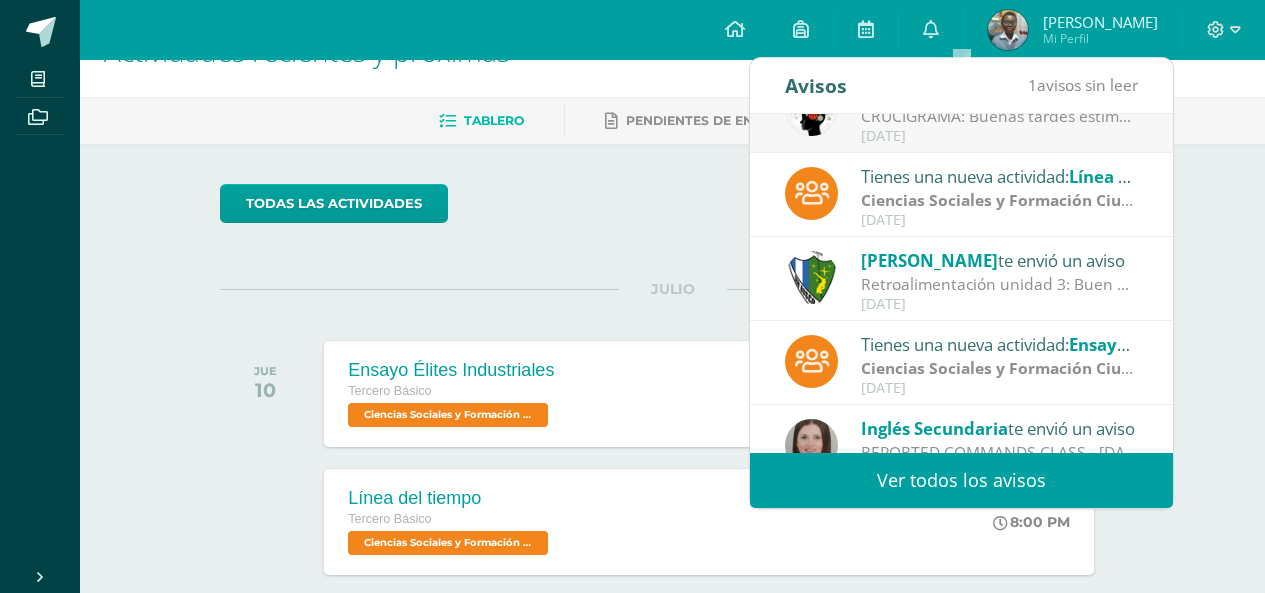 scroll, scrollTop: 0, scrollLeft: 0, axis: both 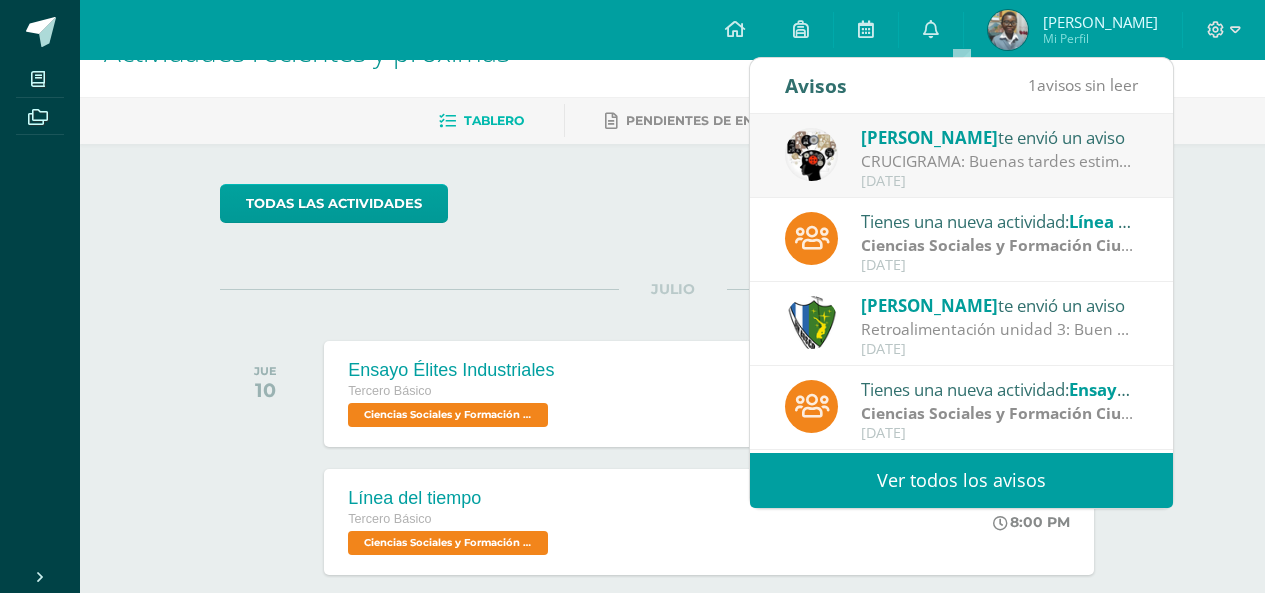 click on "[DATE]" at bounding box center (1000, 181) 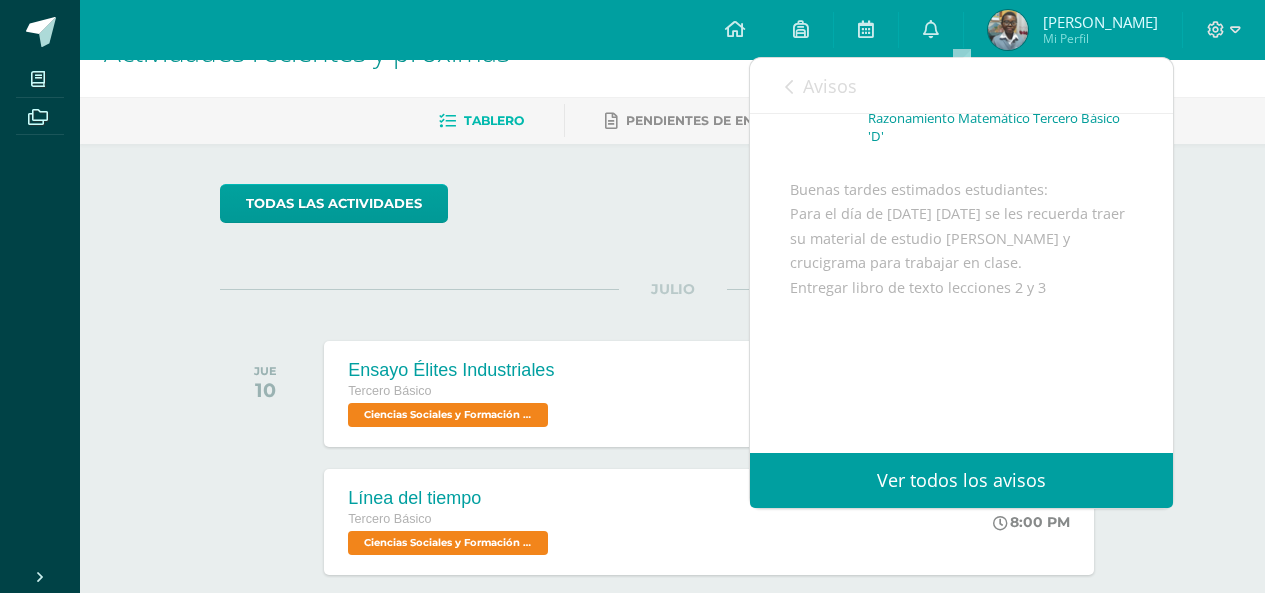 scroll, scrollTop: 201, scrollLeft: 0, axis: vertical 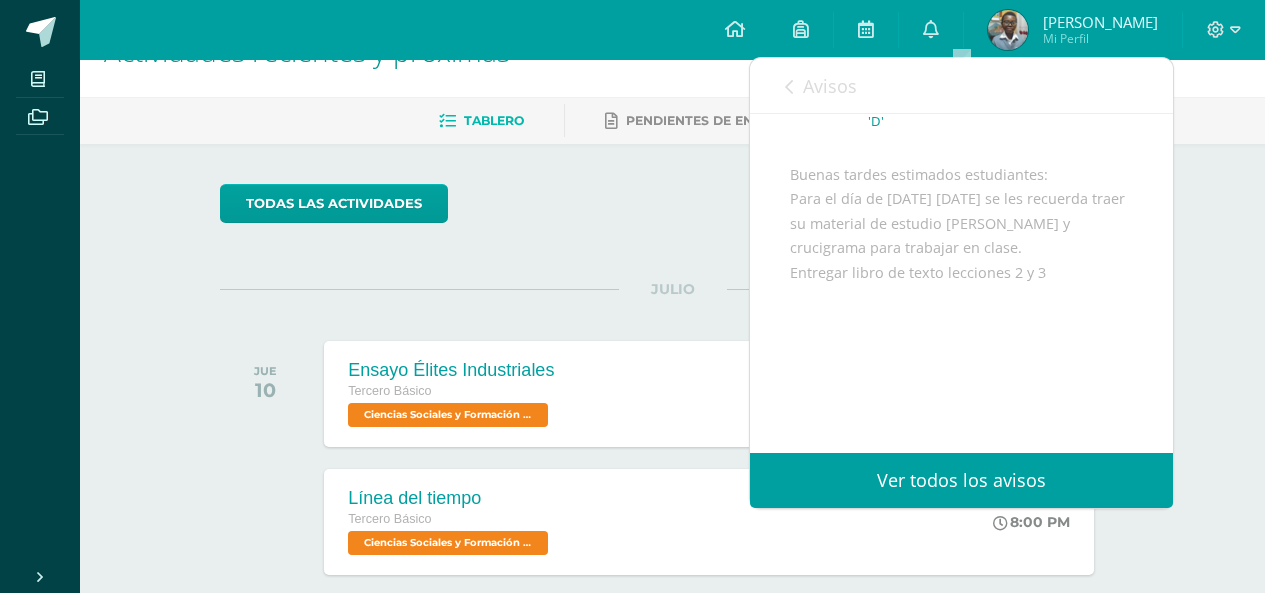 click on "Ver todos los avisos" at bounding box center [961, 480] 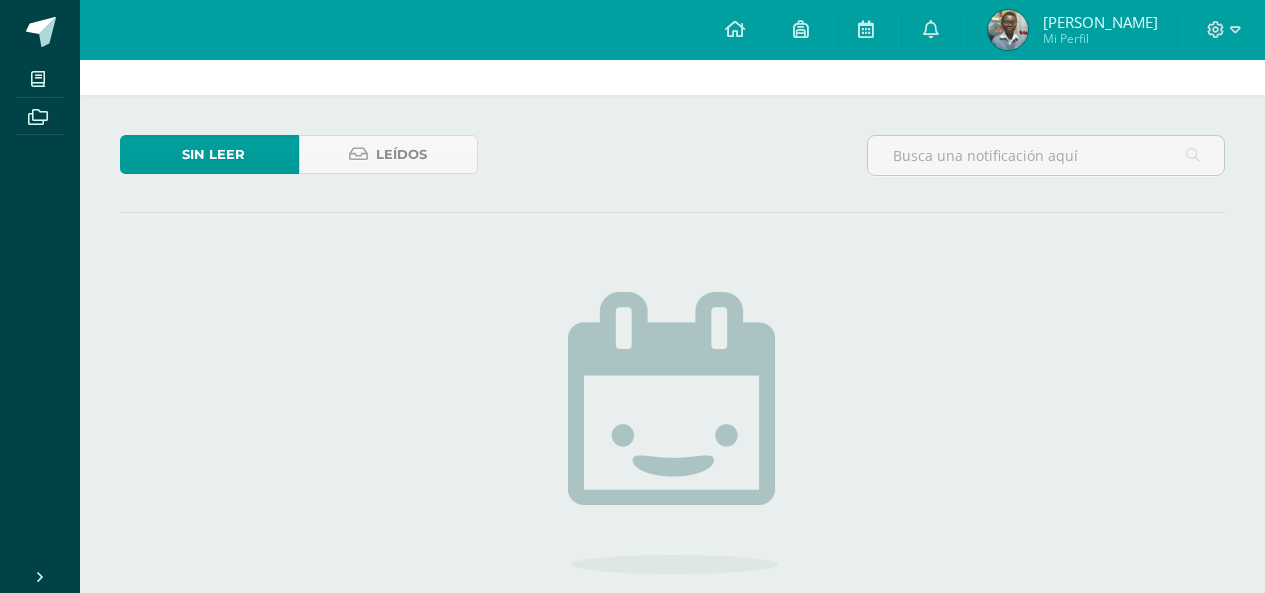 scroll, scrollTop: 56, scrollLeft: 0, axis: vertical 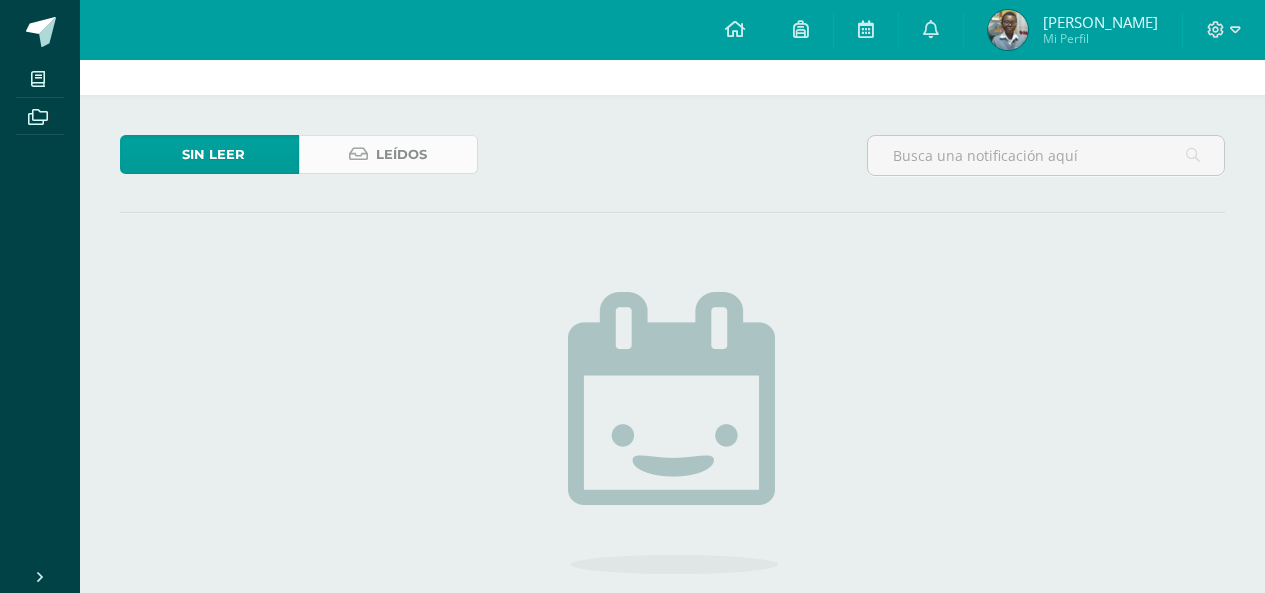 click on "Leídos" at bounding box center [388, 154] 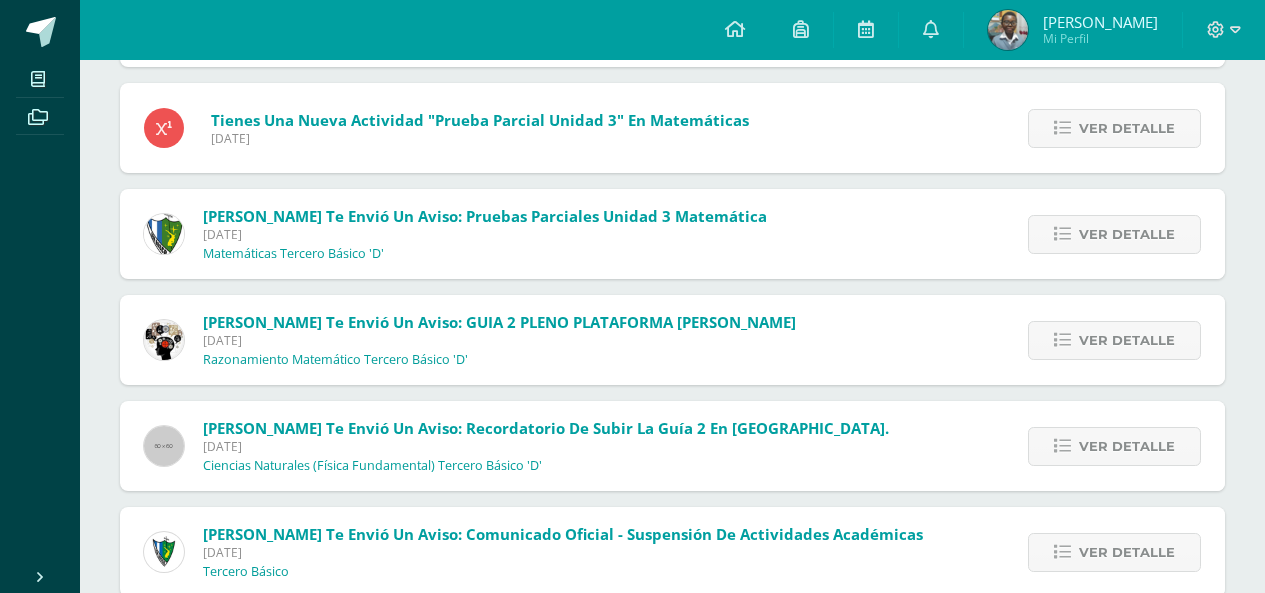 scroll, scrollTop: 1494, scrollLeft: 0, axis: vertical 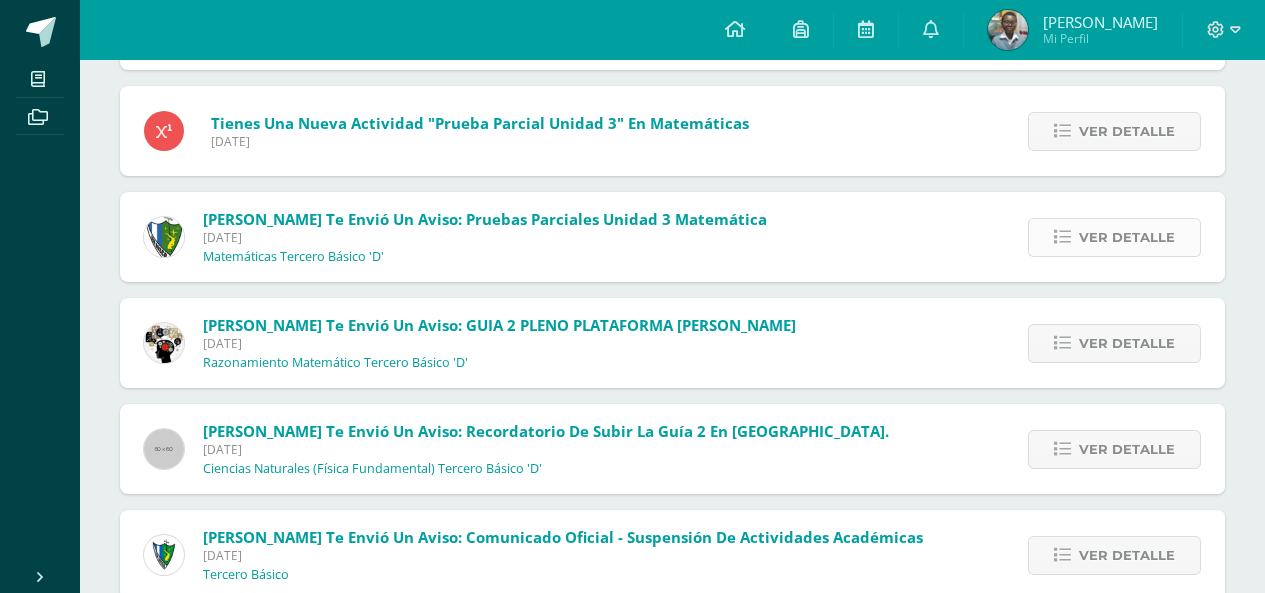click on "Ver detalle" at bounding box center (1127, 237) 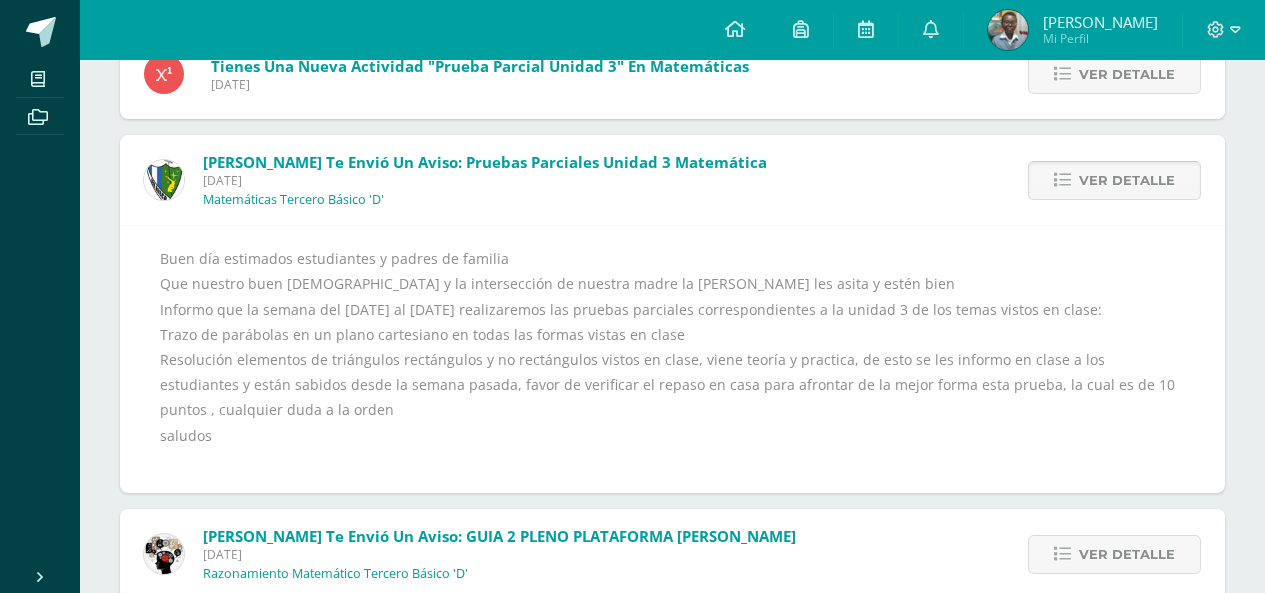 scroll, scrollTop: 1580, scrollLeft: 0, axis: vertical 